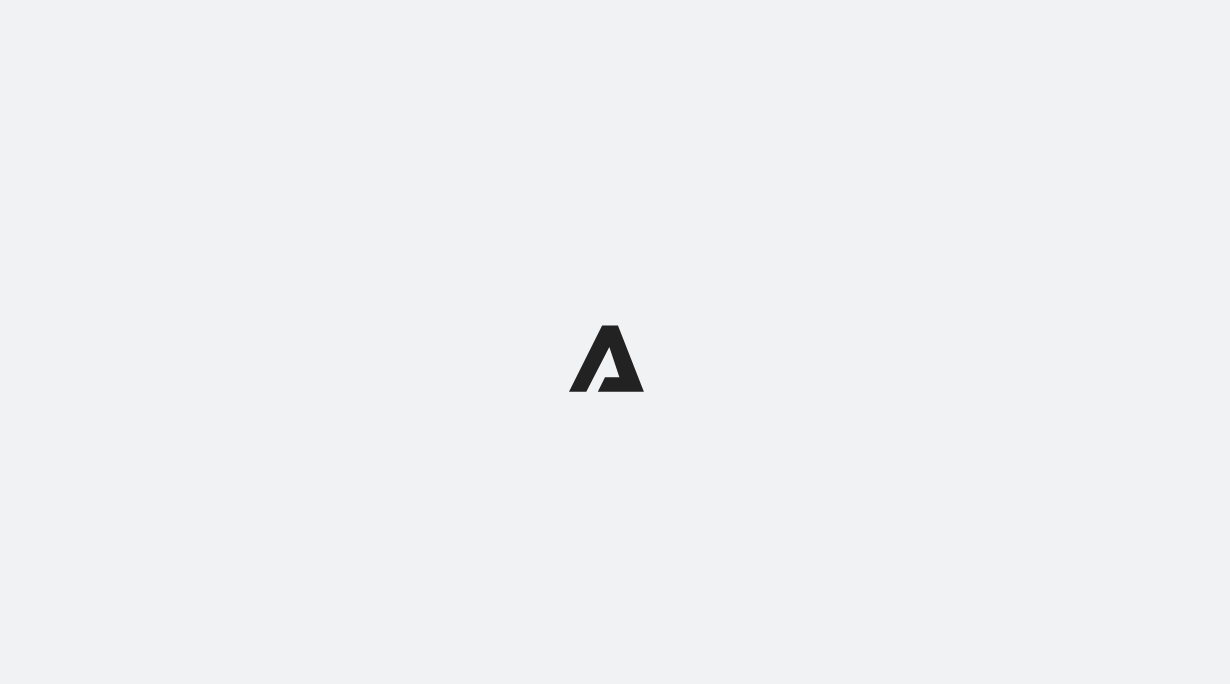 scroll, scrollTop: 0, scrollLeft: 0, axis: both 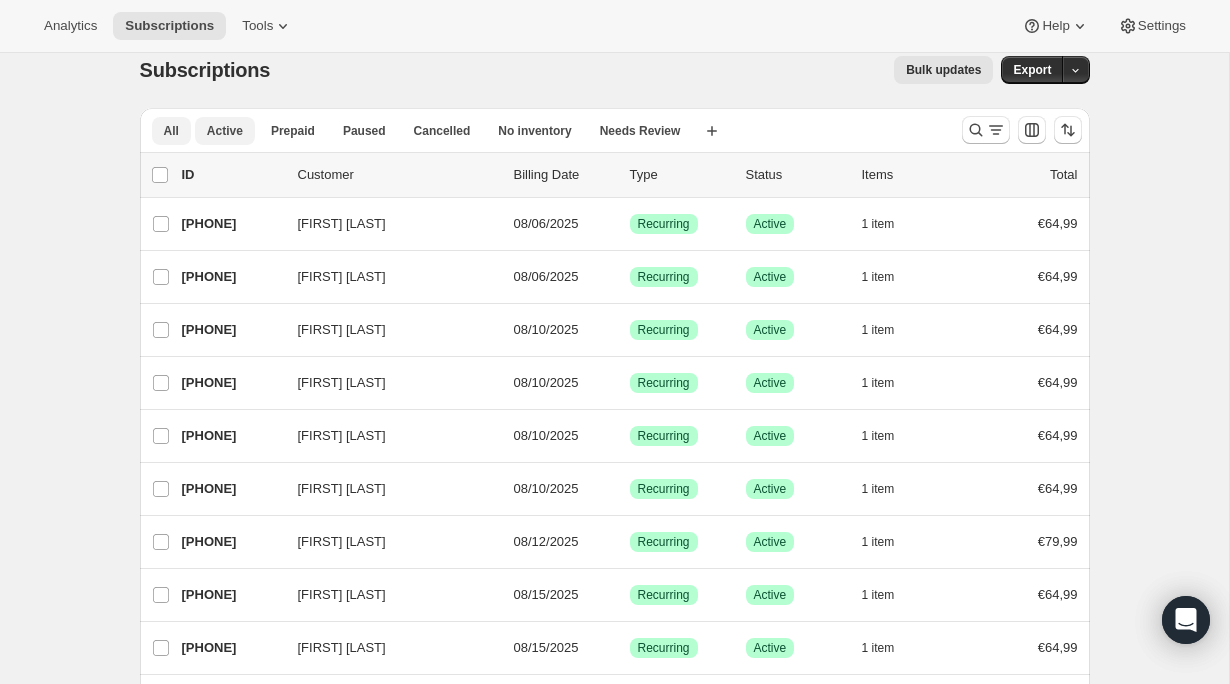 click on "Active" at bounding box center [225, 131] 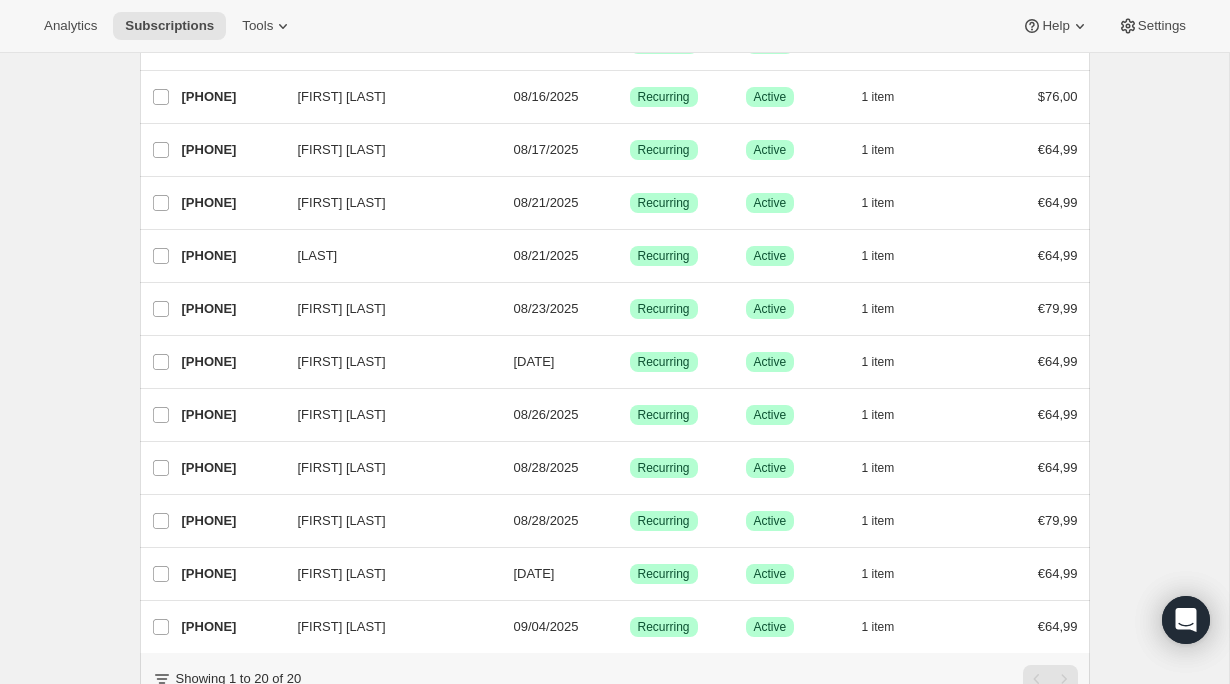 scroll, scrollTop: 689, scrollLeft: 0, axis: vertical 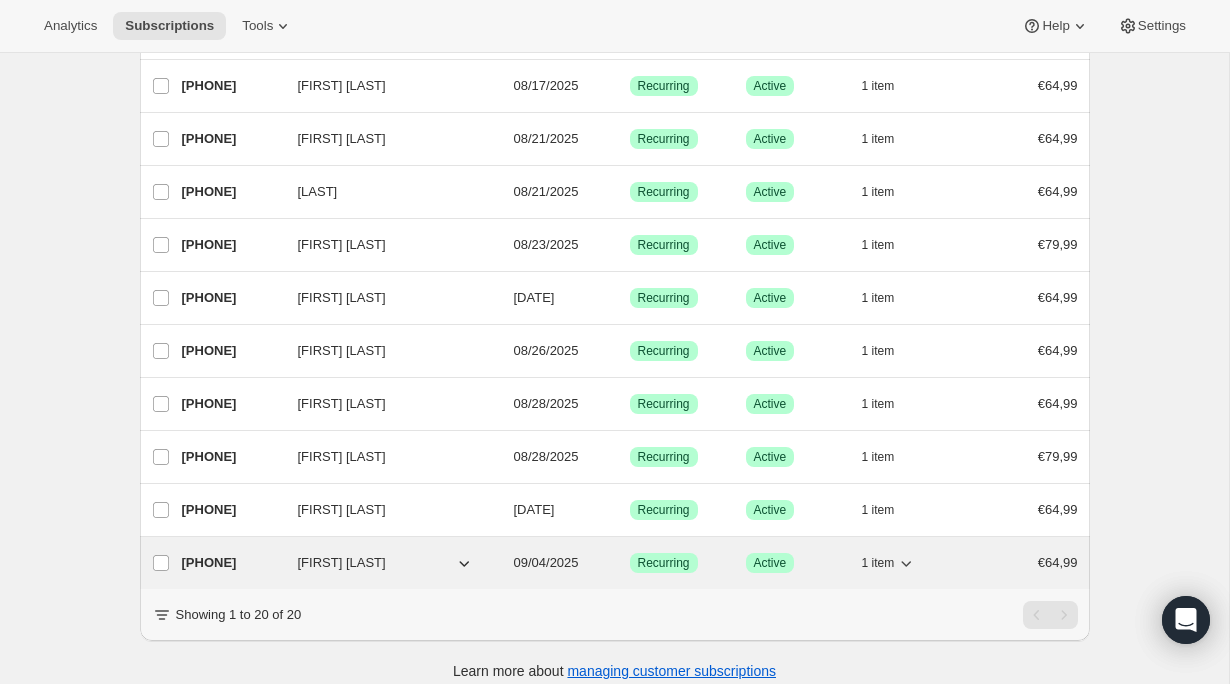click on "[PHONE]" at bounding box center [232, 563] 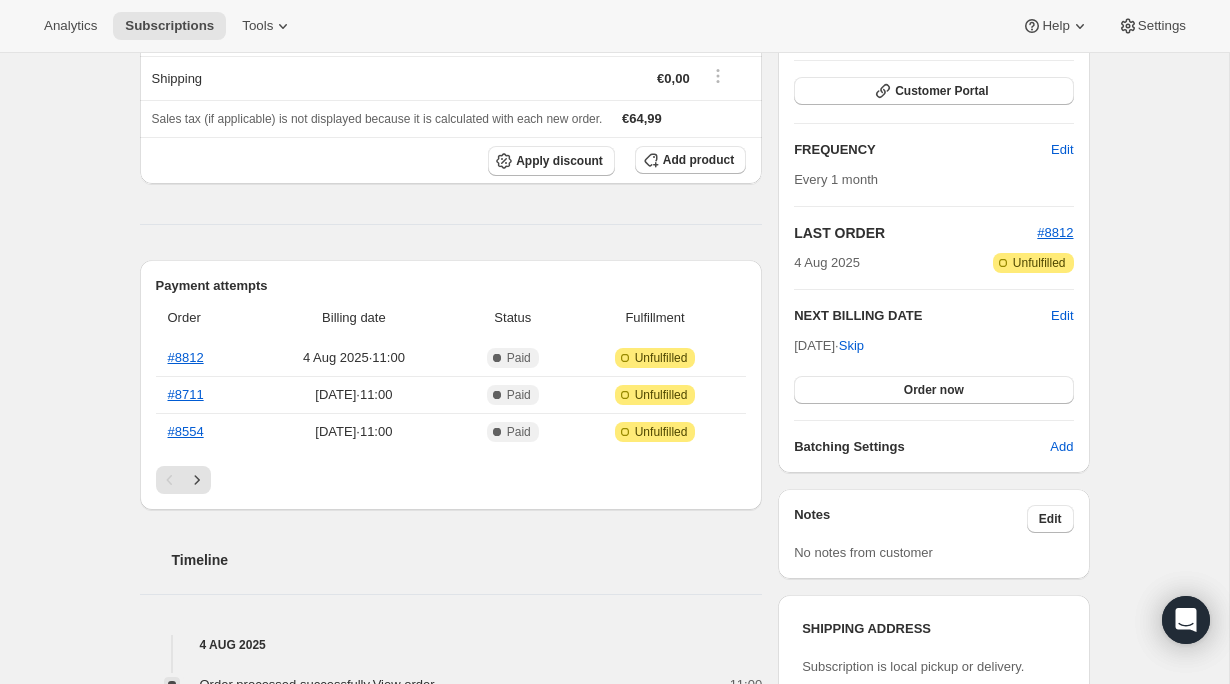 scroll, scrollTop: 299, scrollLeft: 0, axis: vertical 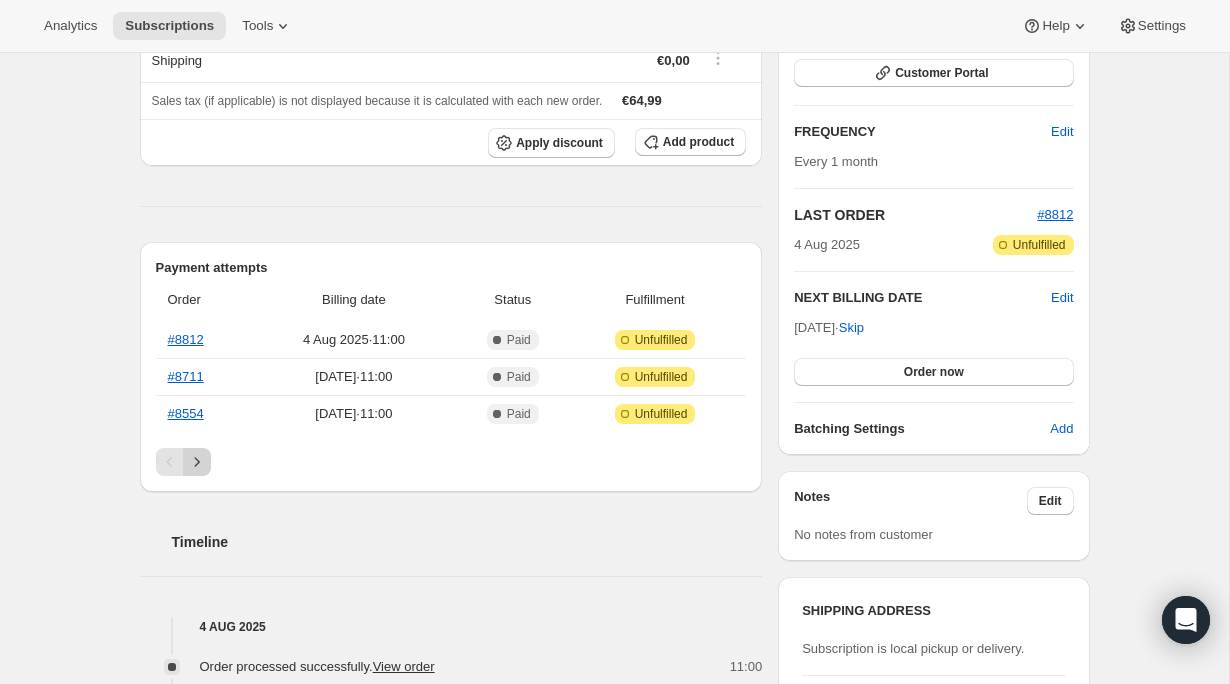 click 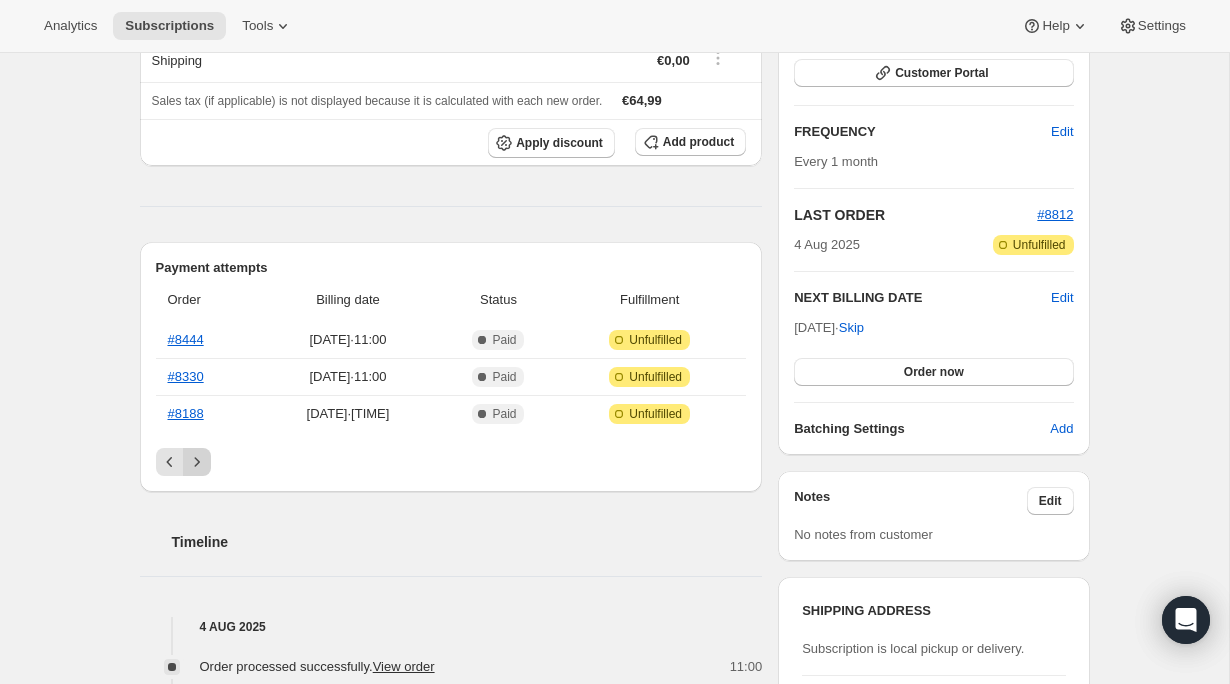 click 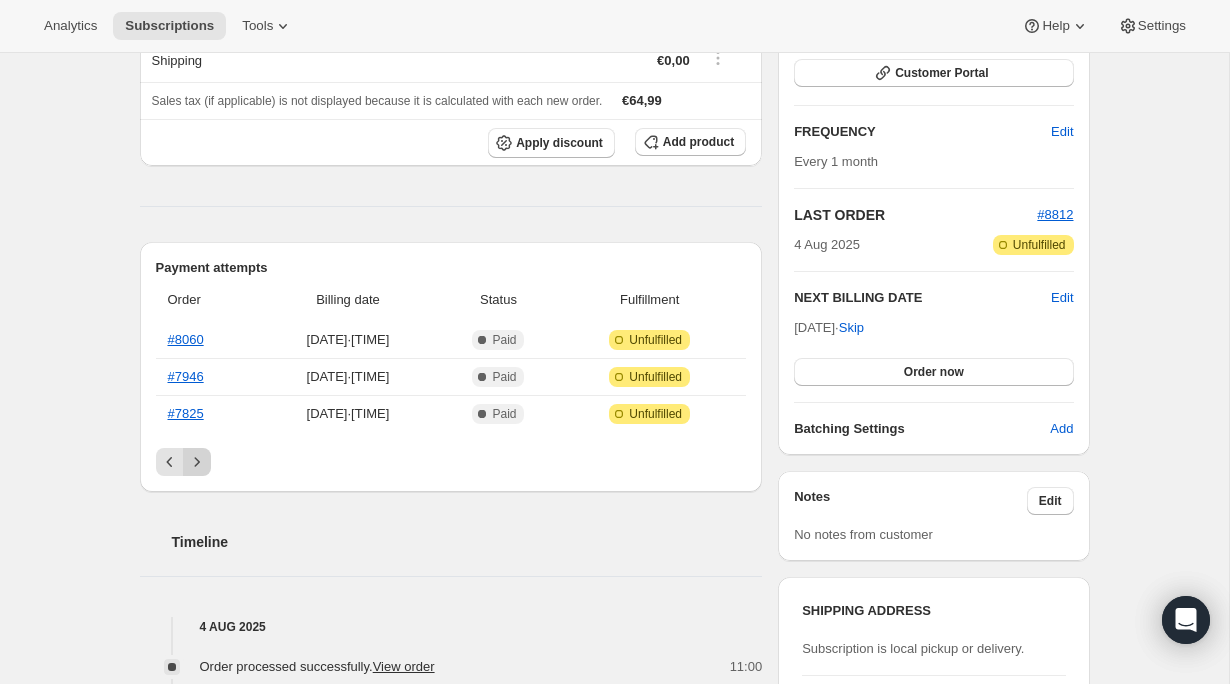click 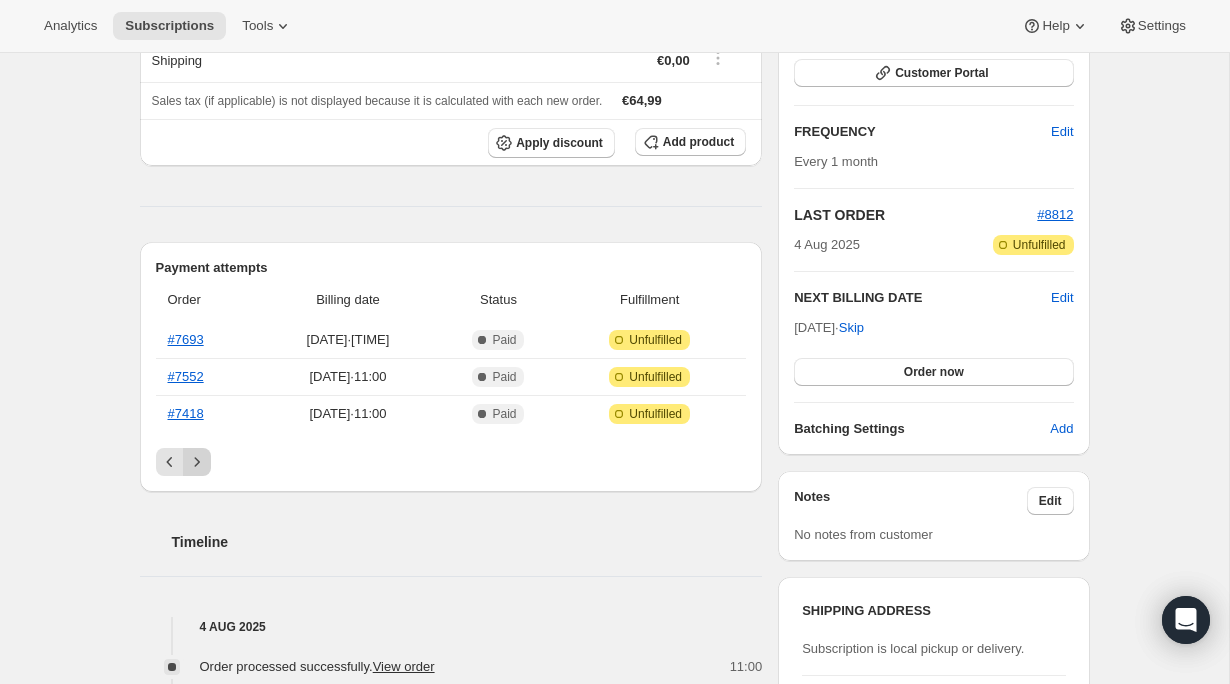 click 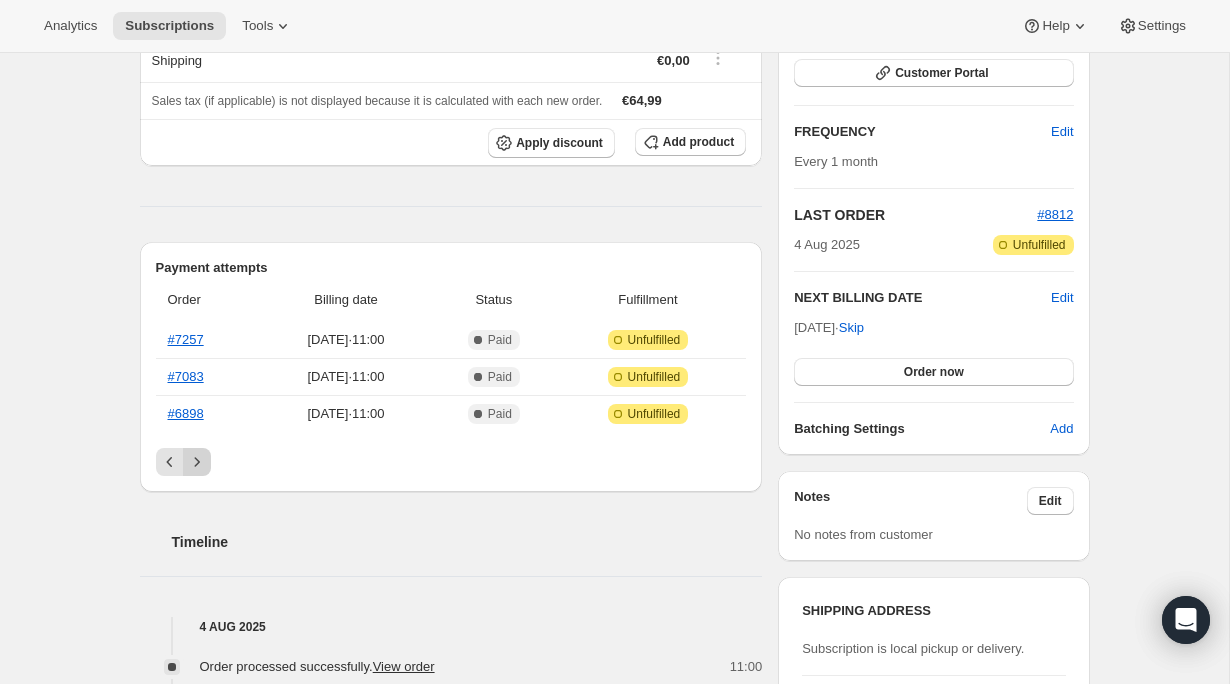 click at bounding box center [197, 462] 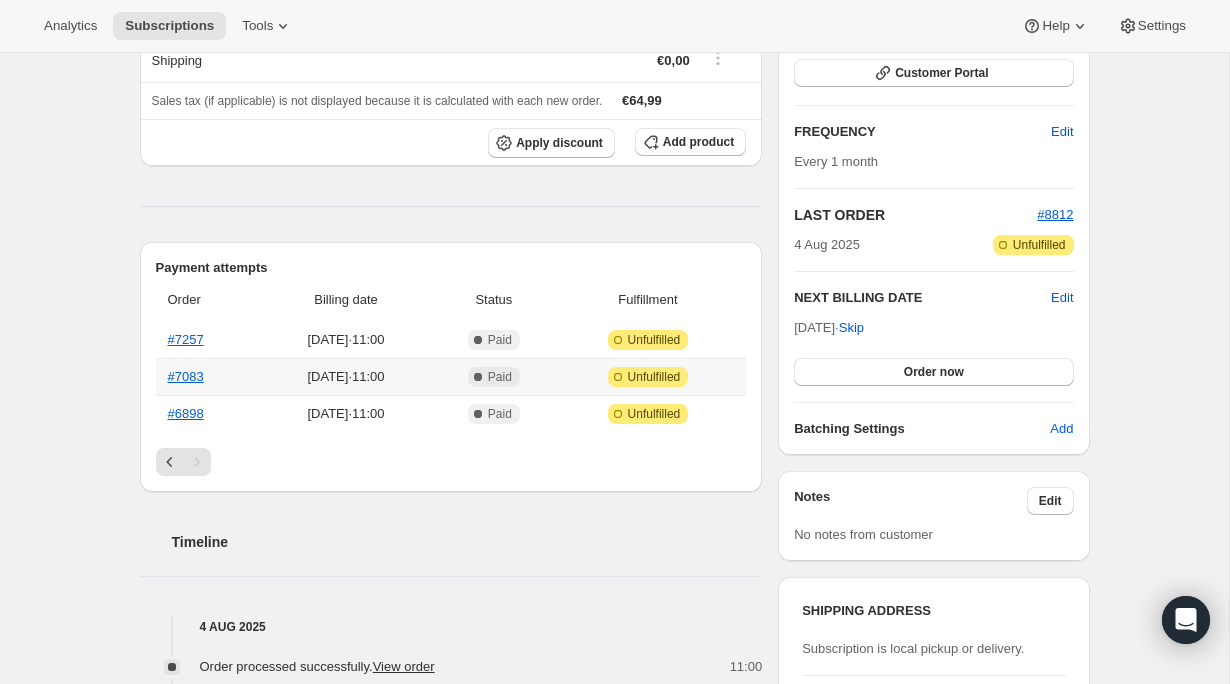 scroll, scrollTop: 0, scrollLeft: 0, axis: both 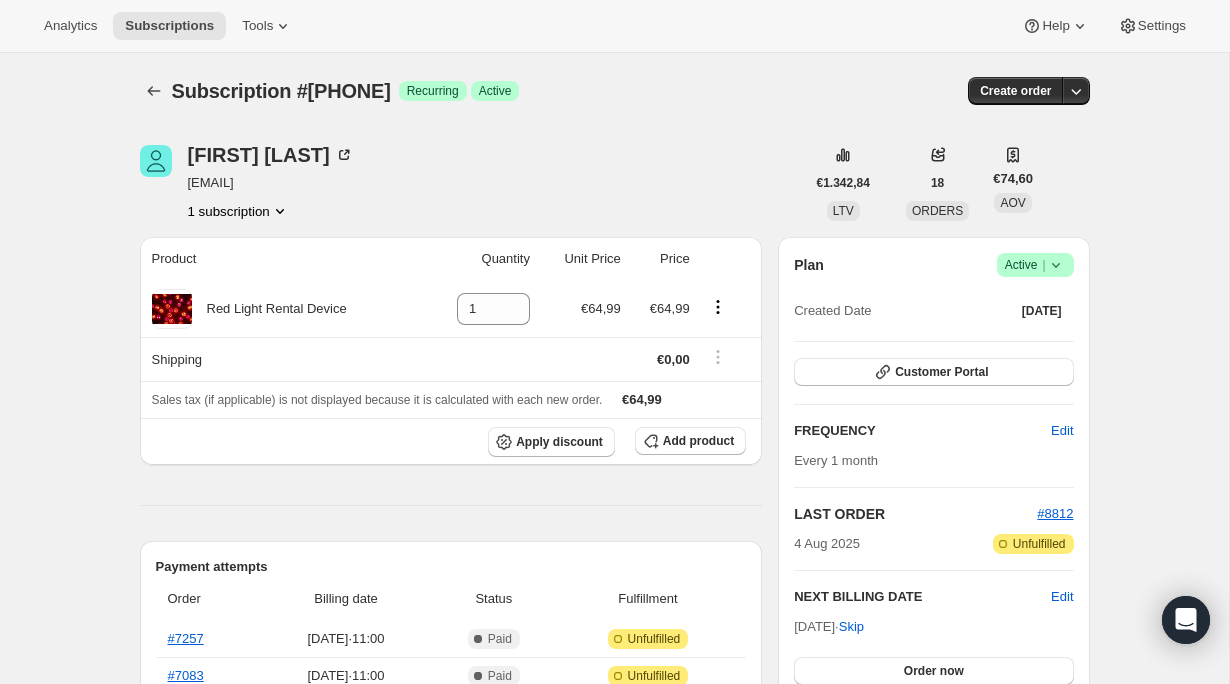 click 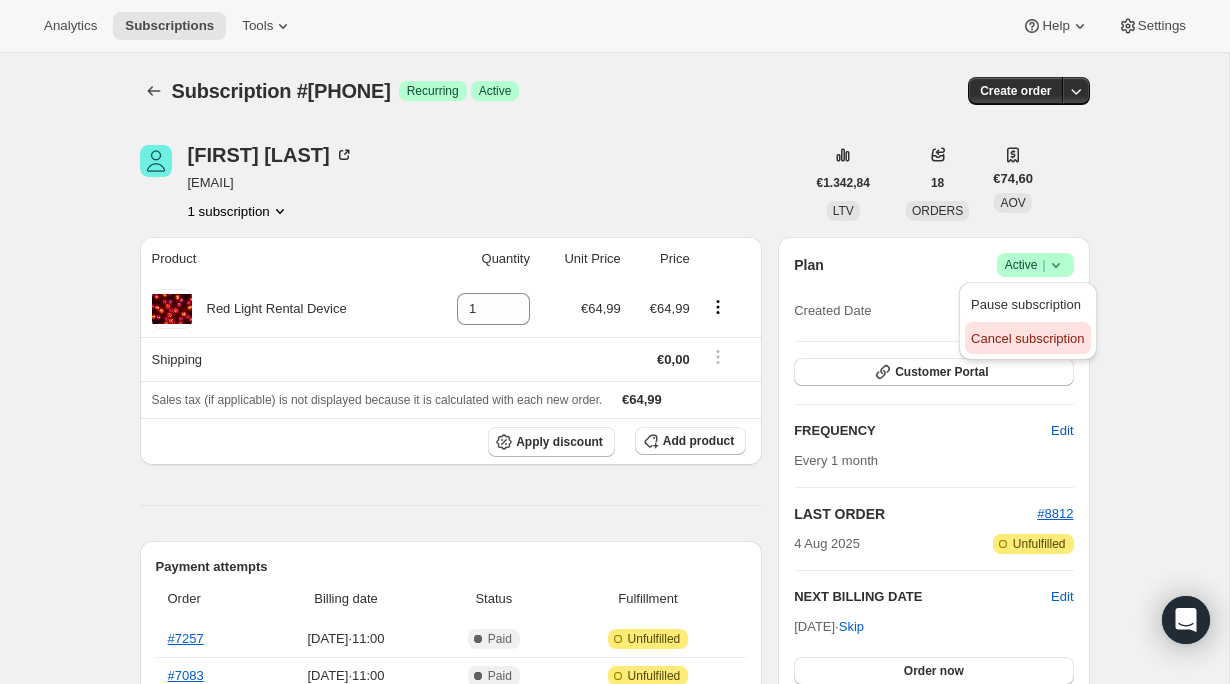 click on "Cancel subscription" at bounding box center (1027, 338) 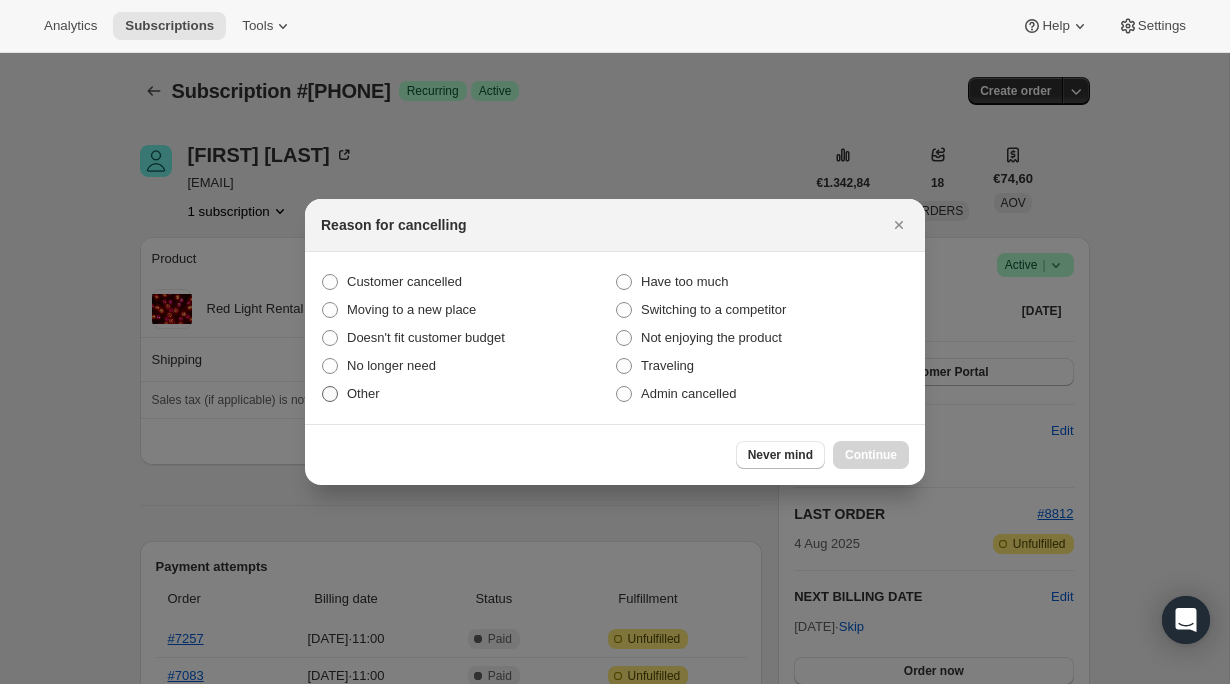 click at bounding box center [330, 394] 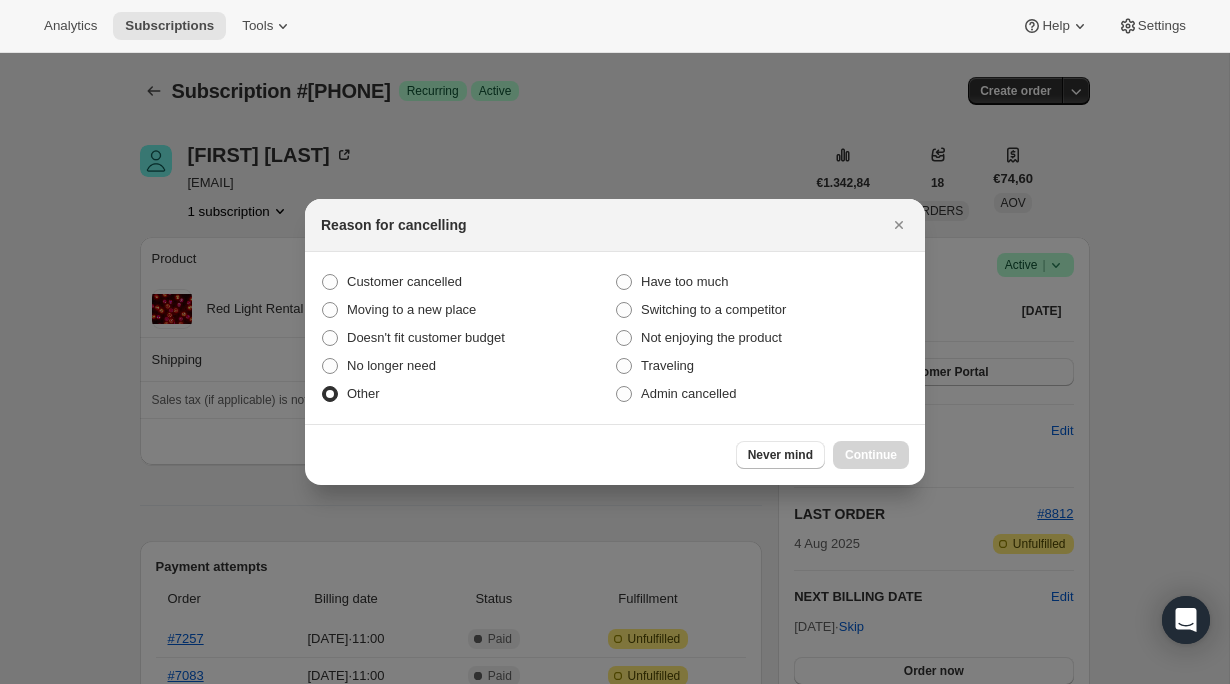 radio on "true" 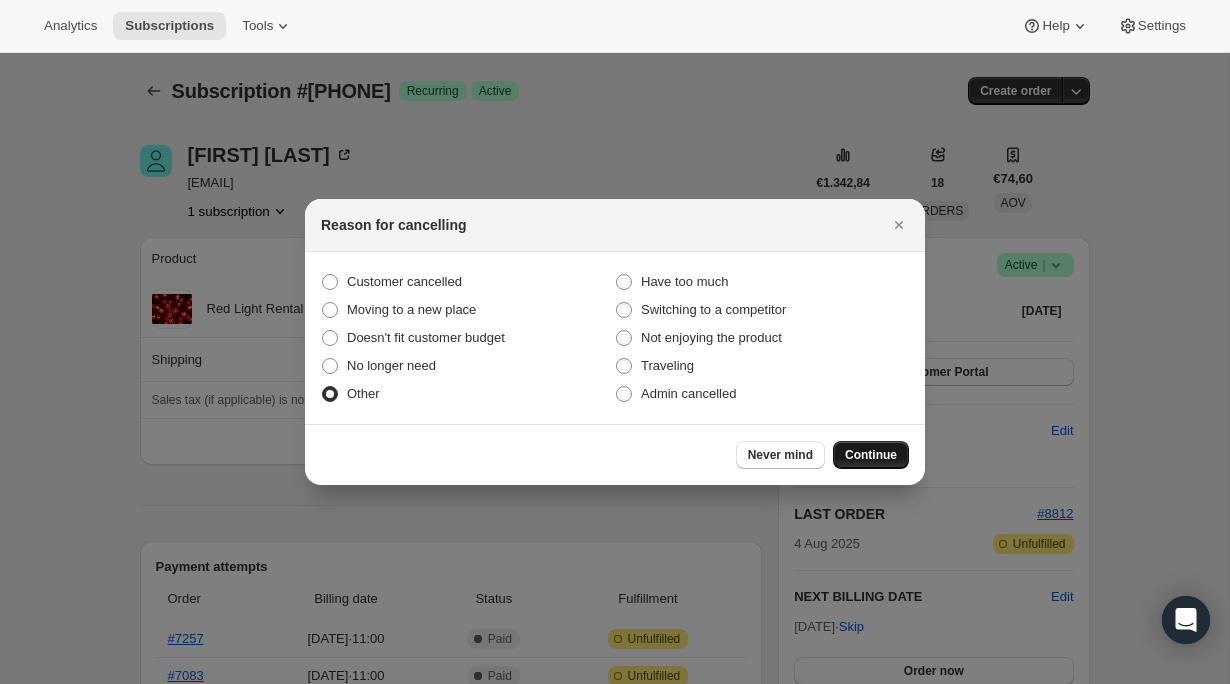 click on "Continue" at bounding box center (871, 455) 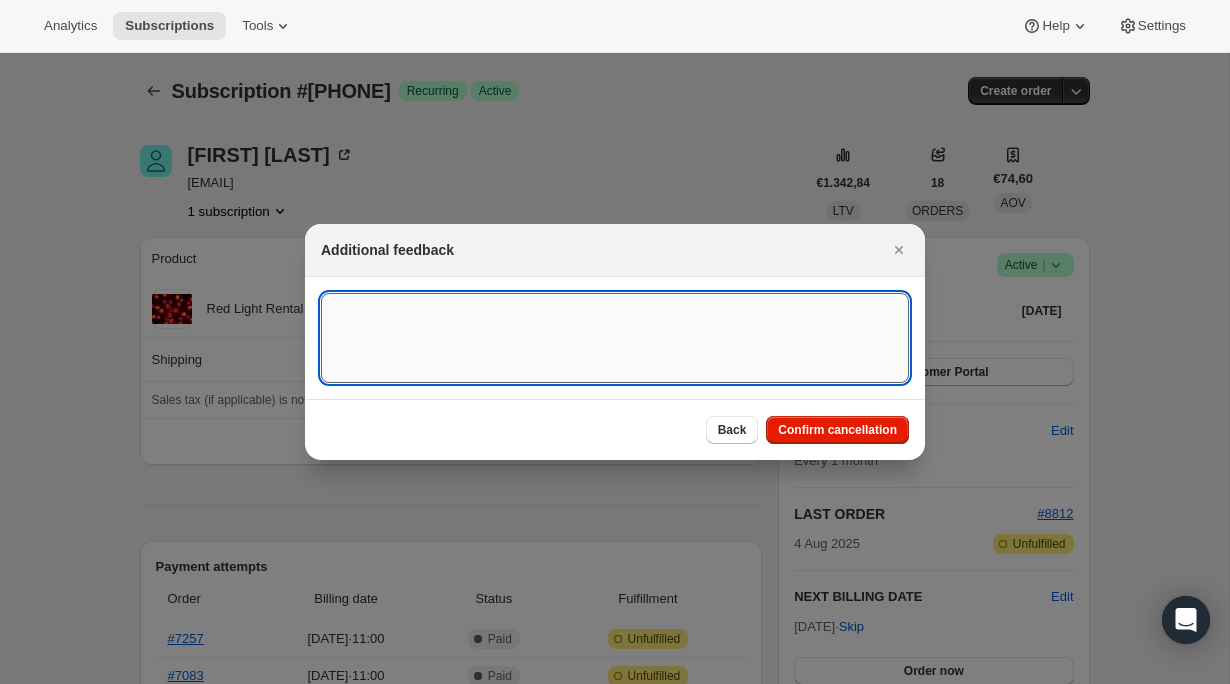 click at bounding box center [615, 338] 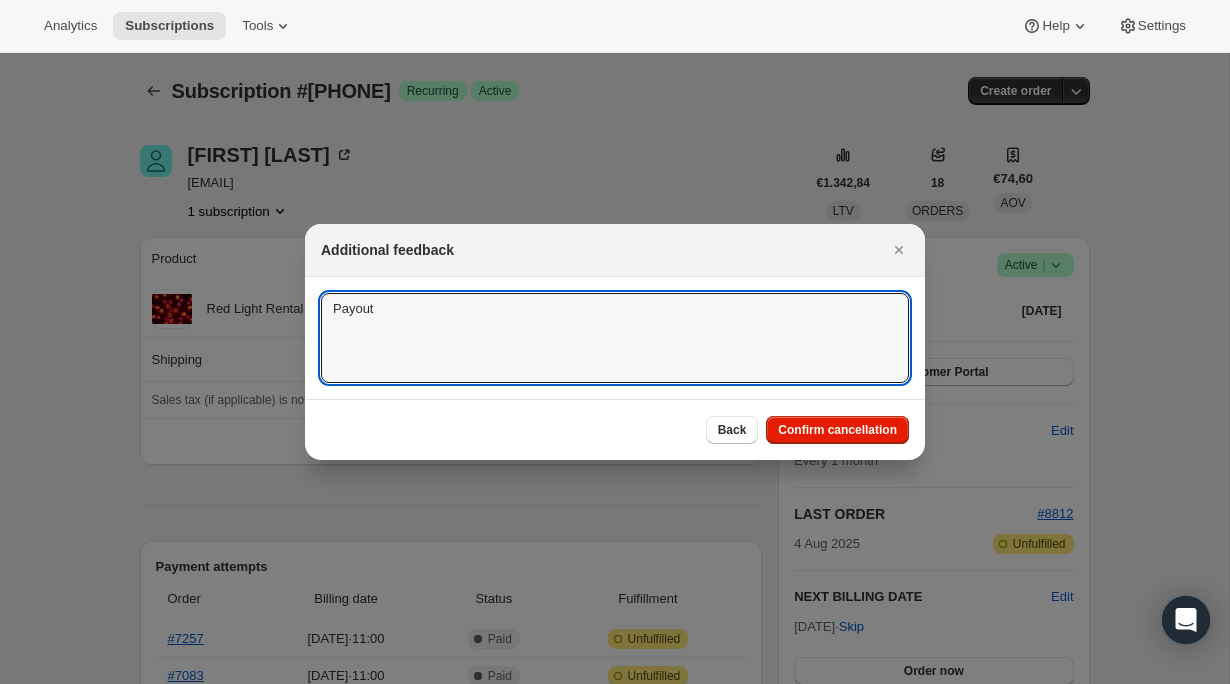 type on "Payout" 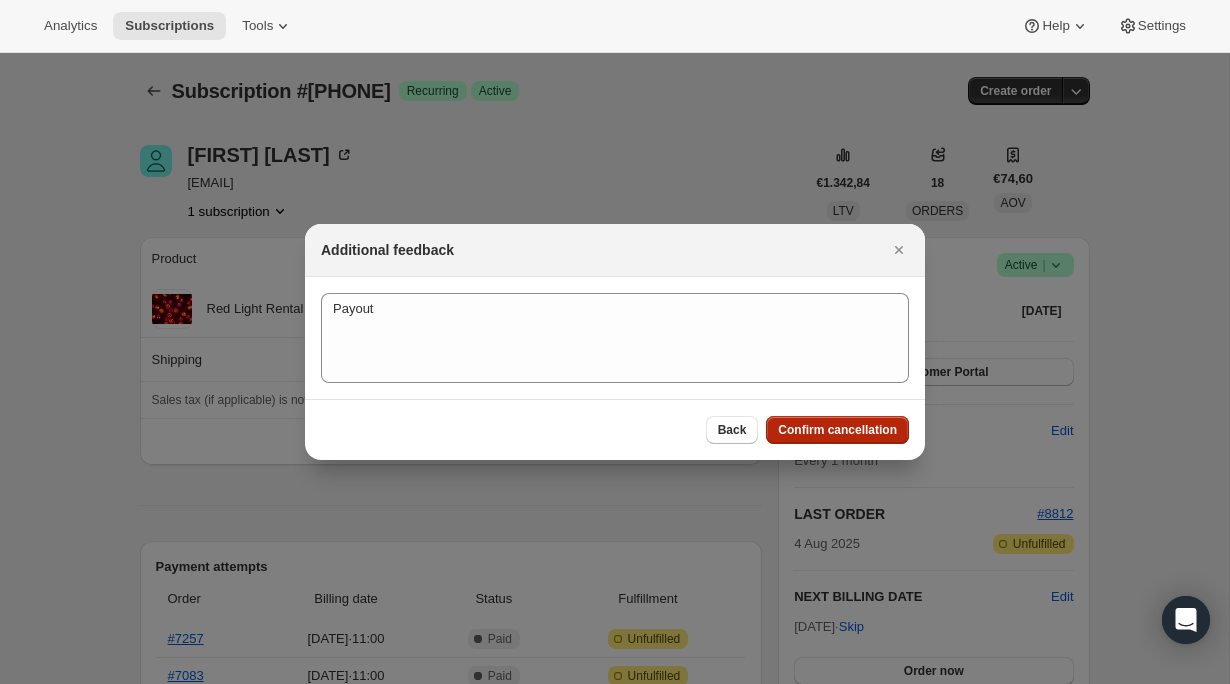 click on "Confirm cancellation" at bounding box center (837, 430) 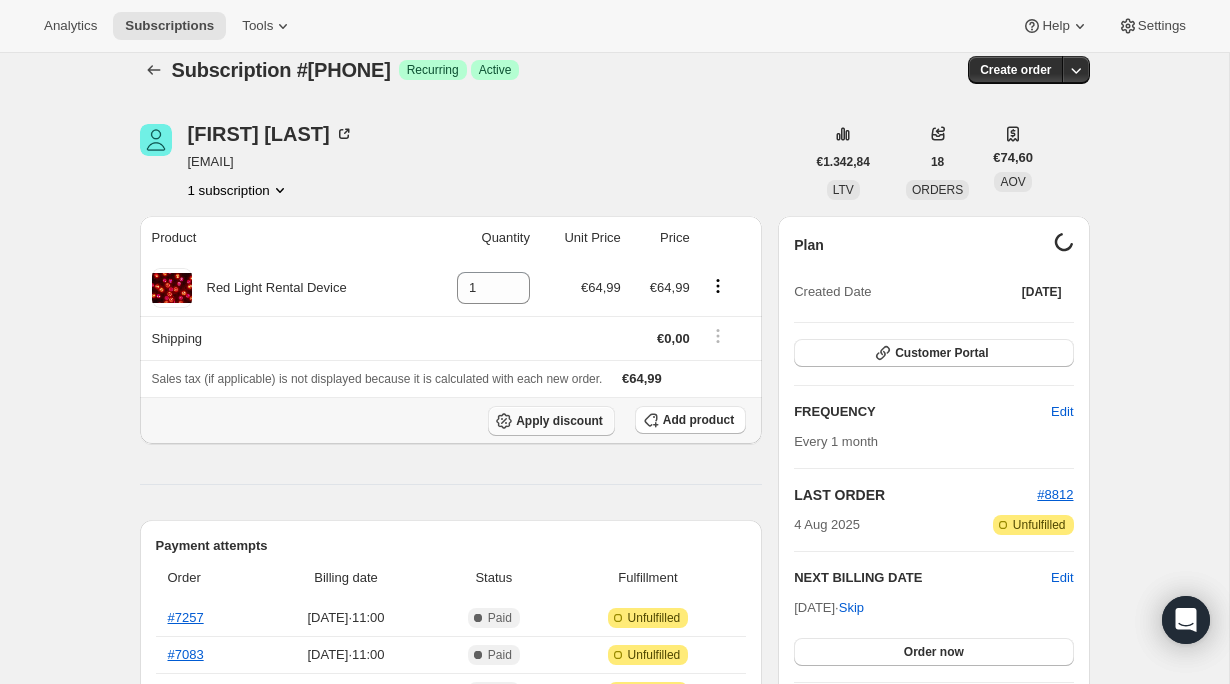 scroll, scrollTop: 28, scrollLeft: 0, axis: vertical 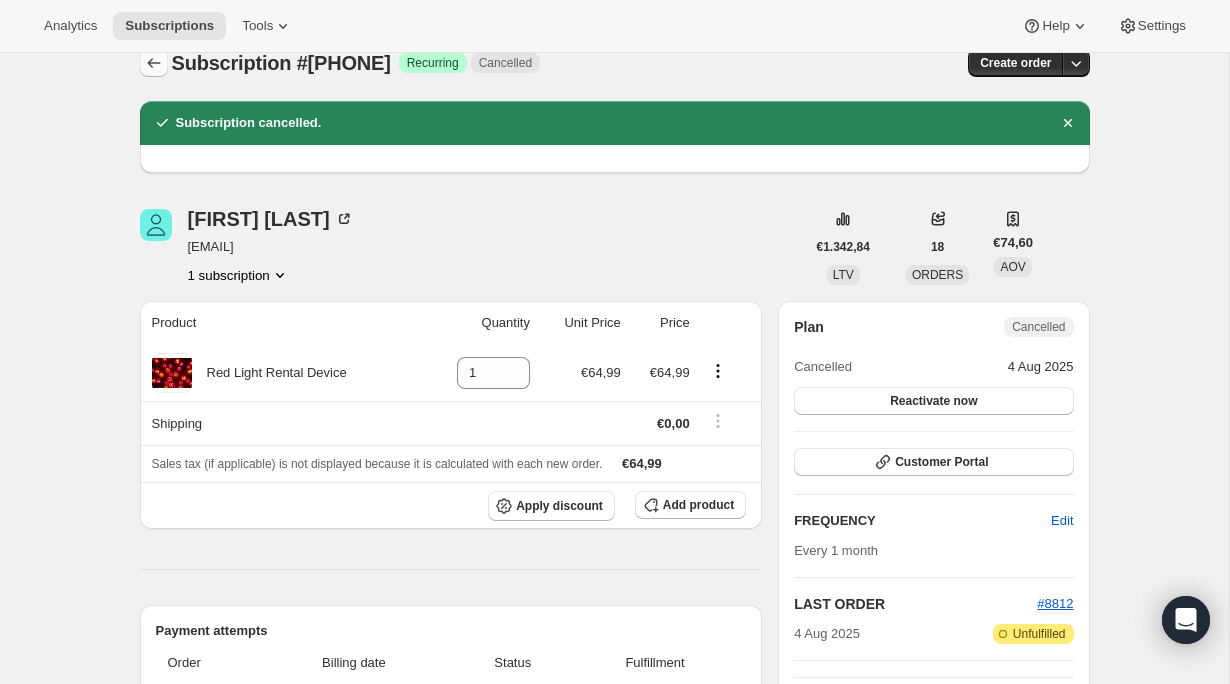 click 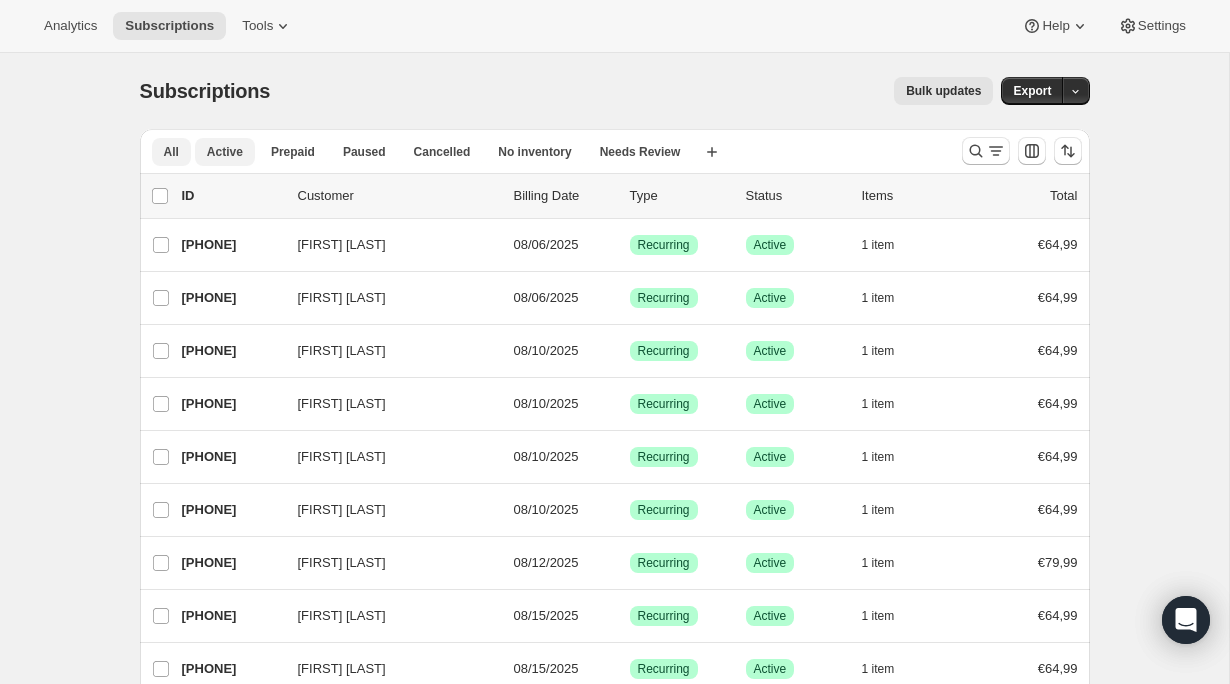 click on "All" at bounding box center [171, 152] 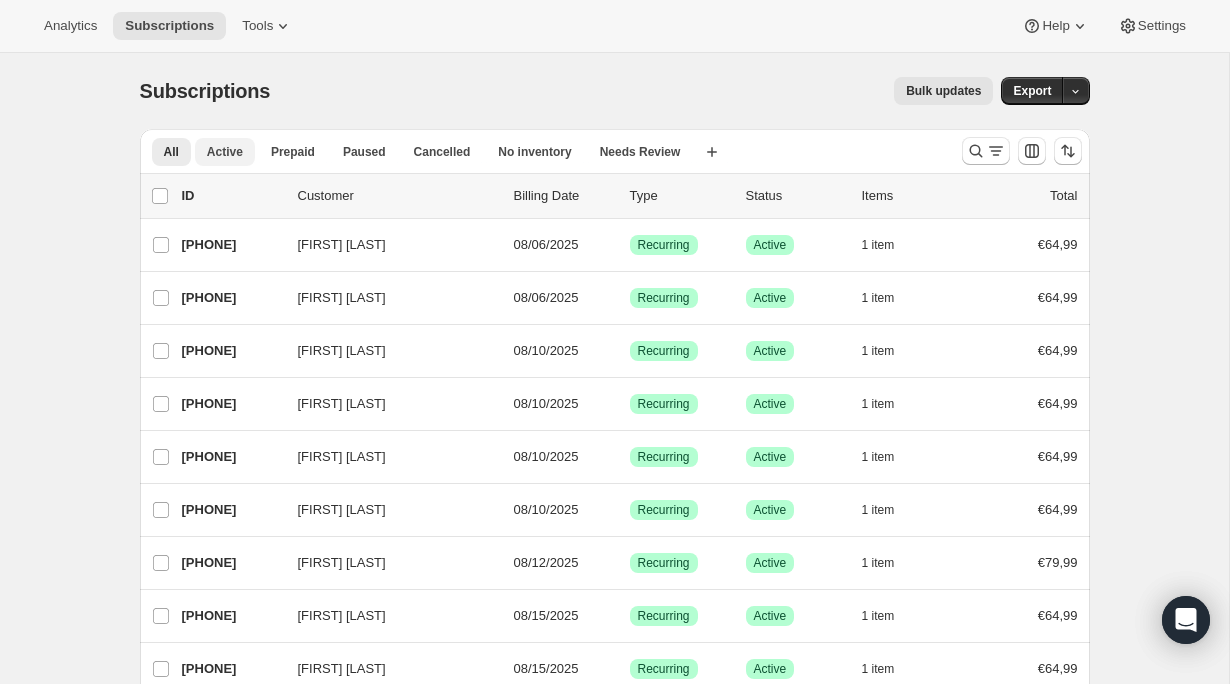 click on "Active" at bounding box center [225, 152] 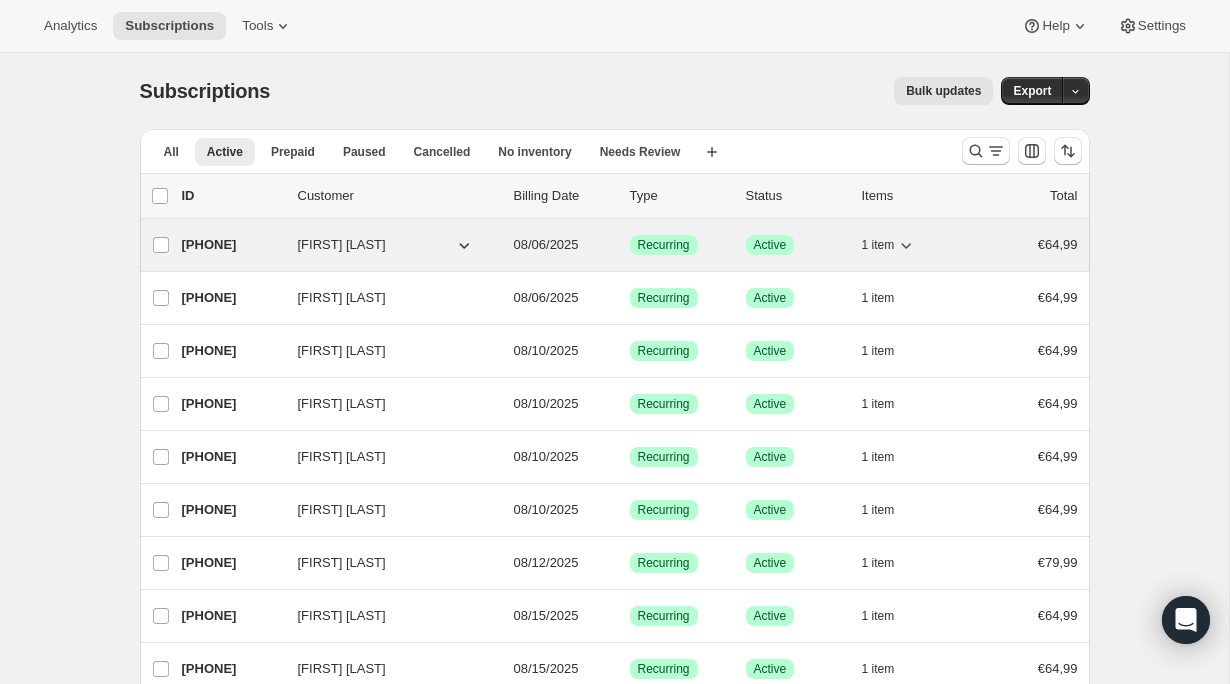 click on "[PHONE]" at bounding box center [232, 245] 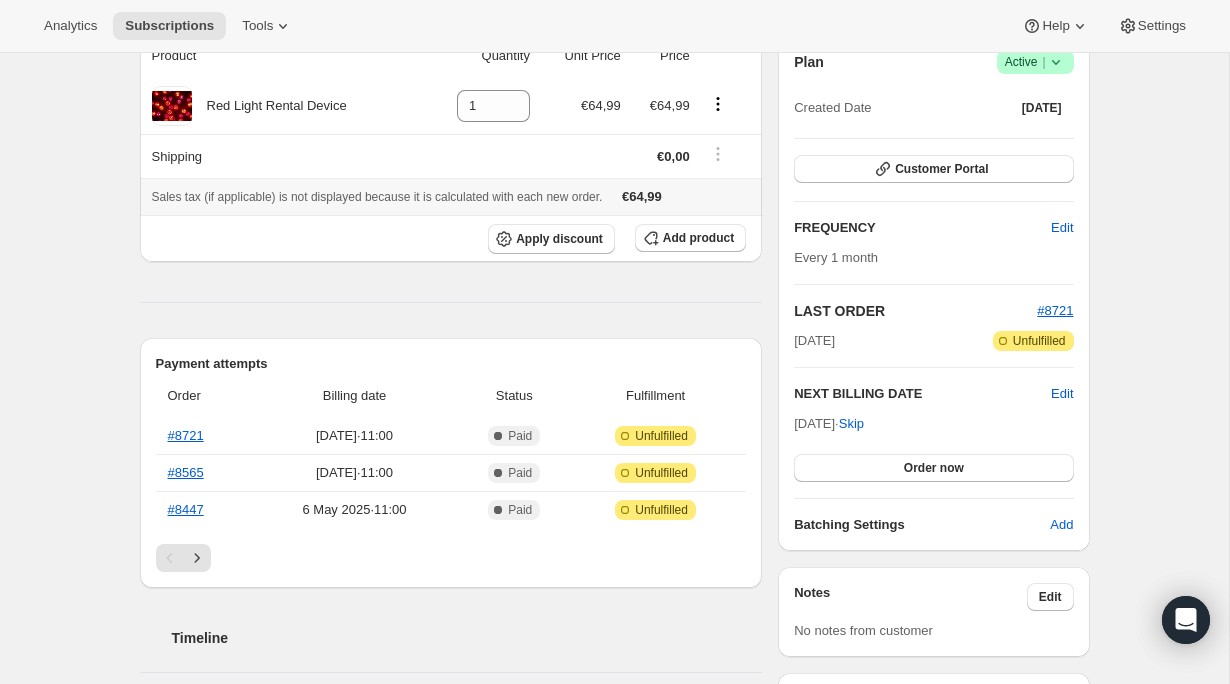 scroll, scrollTop: 207, scrollLeft: 0, axis: vertical 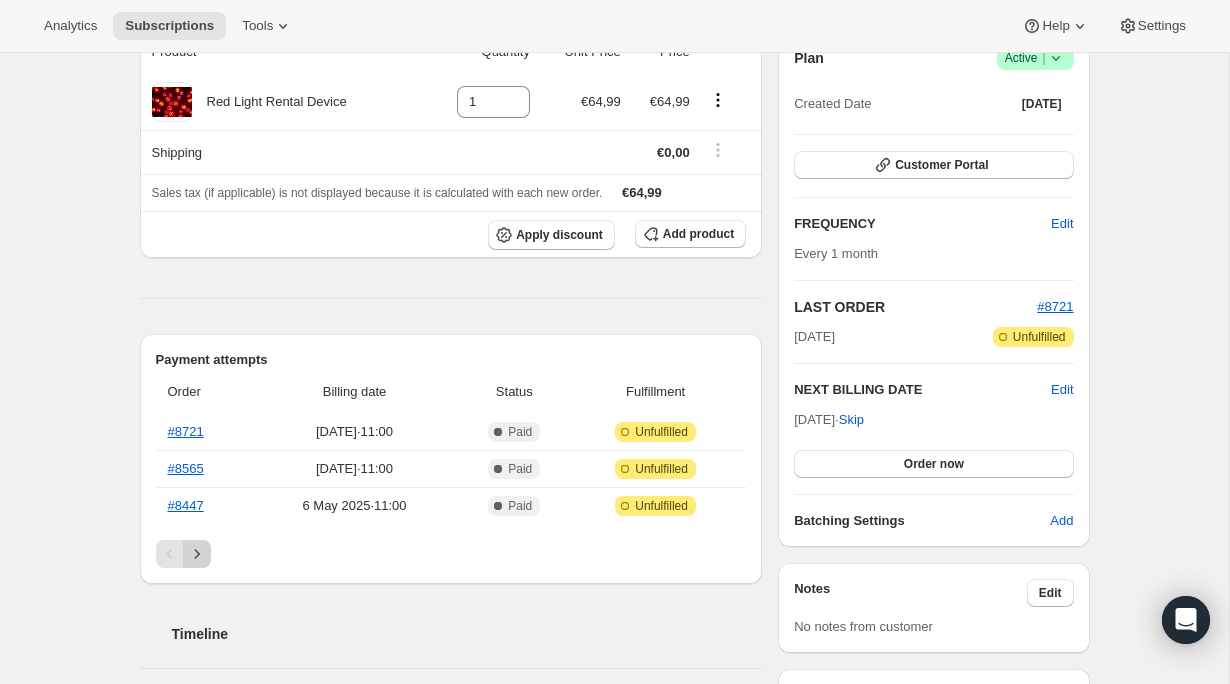 click 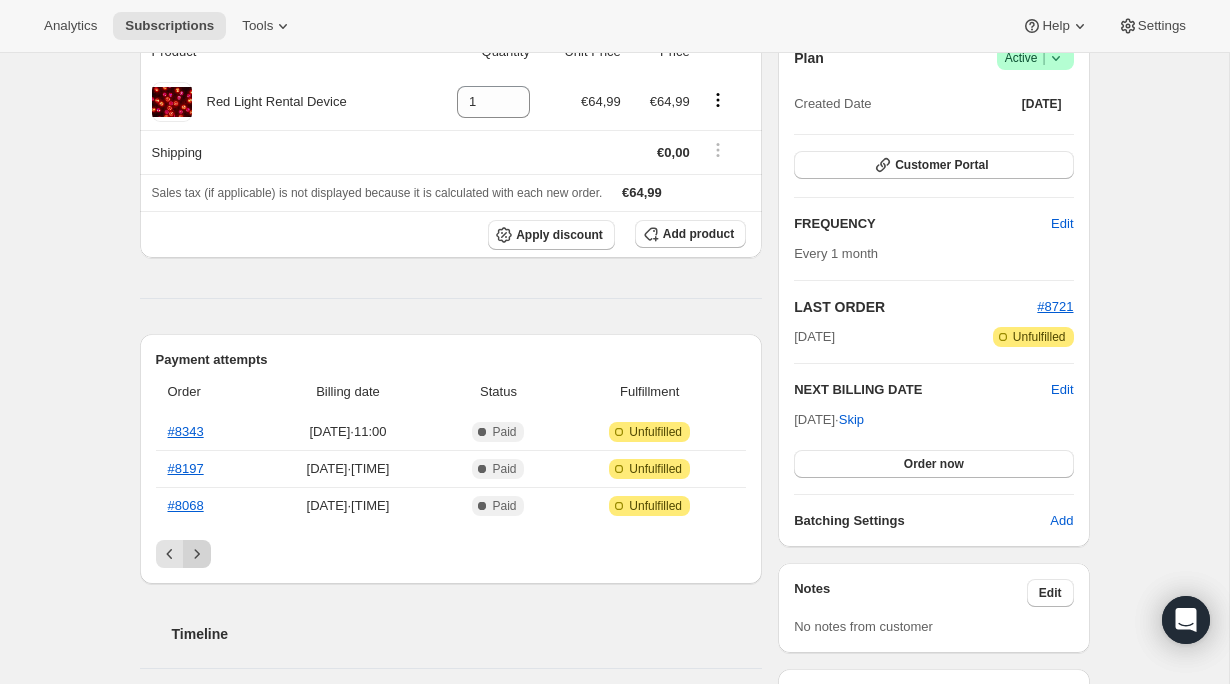 click 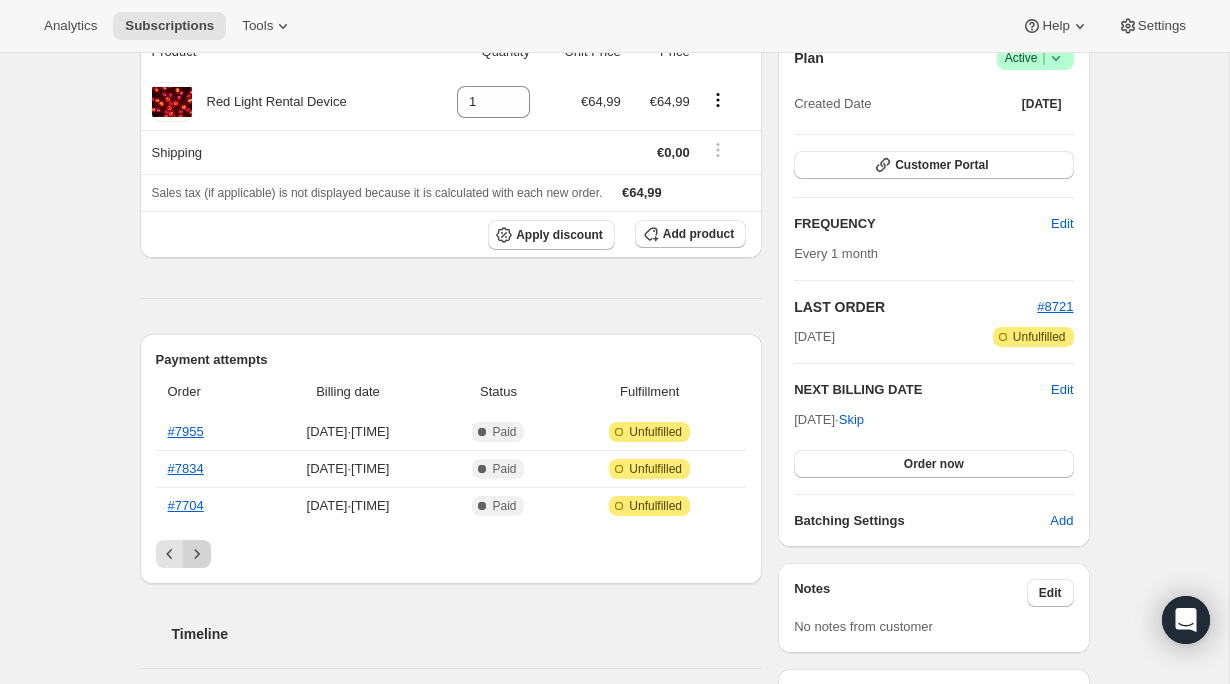click 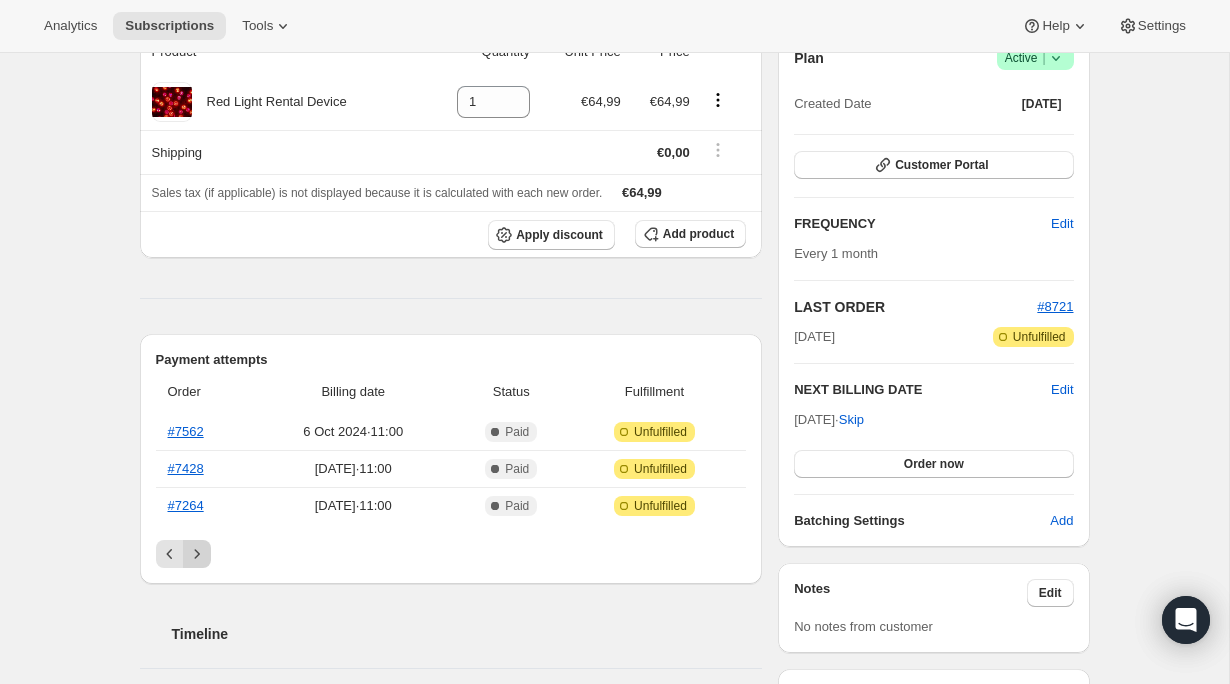 click 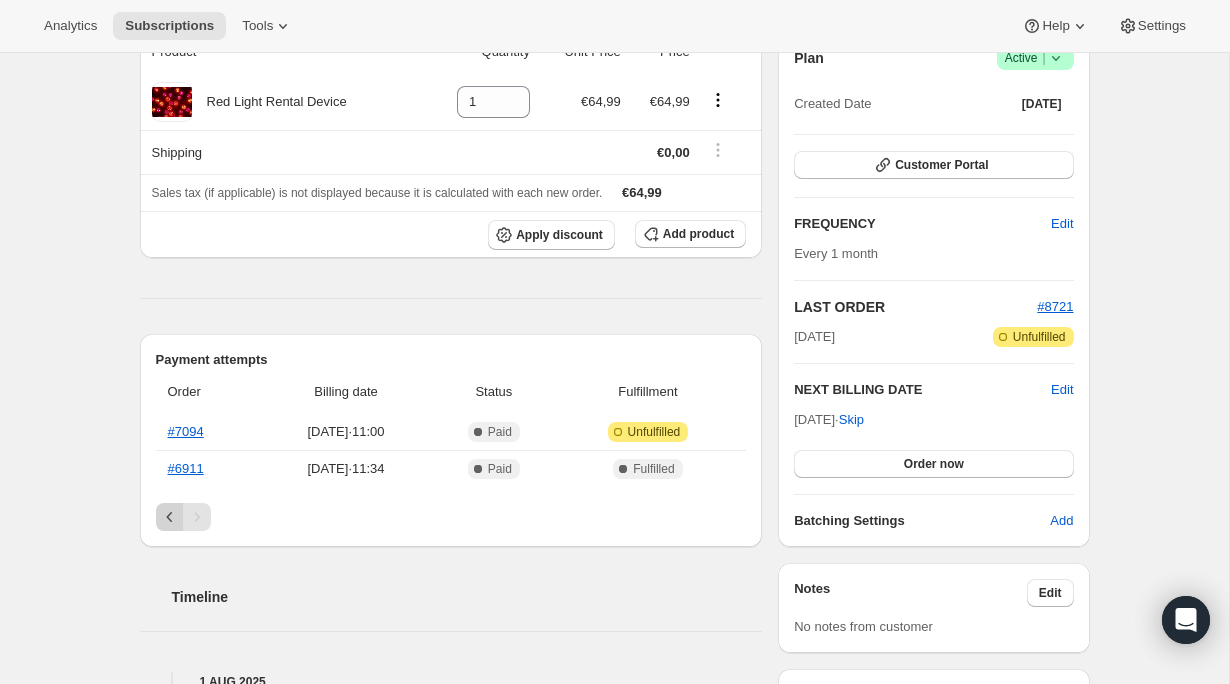 click 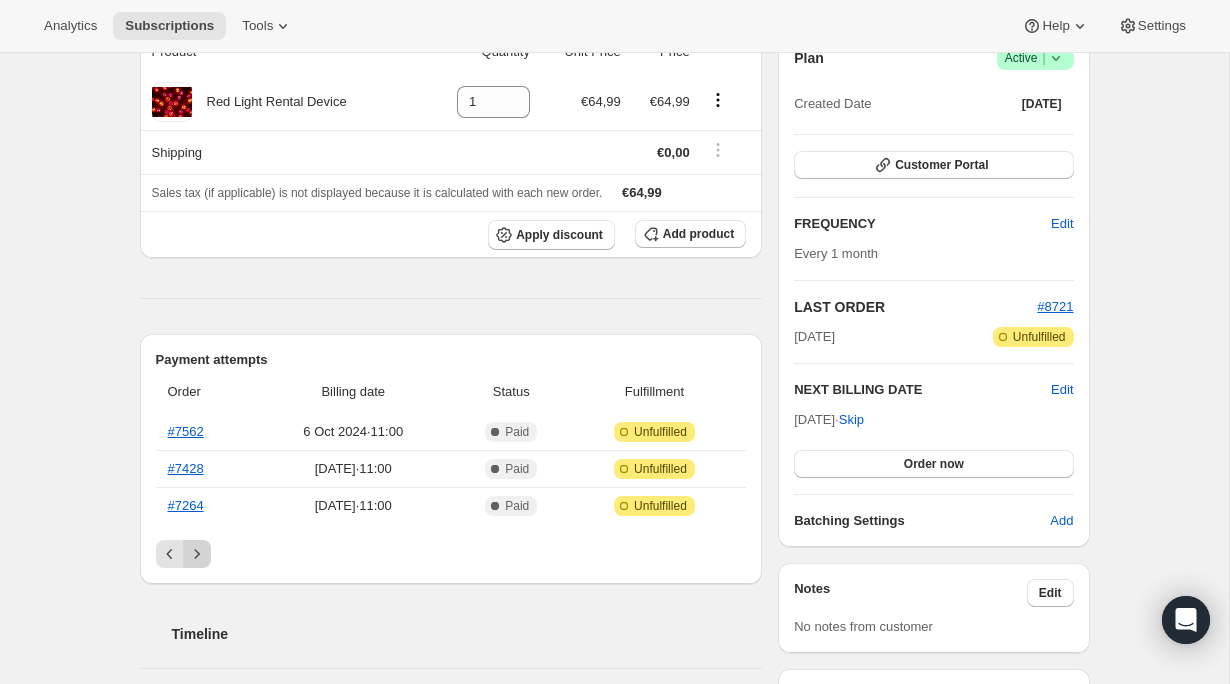 click 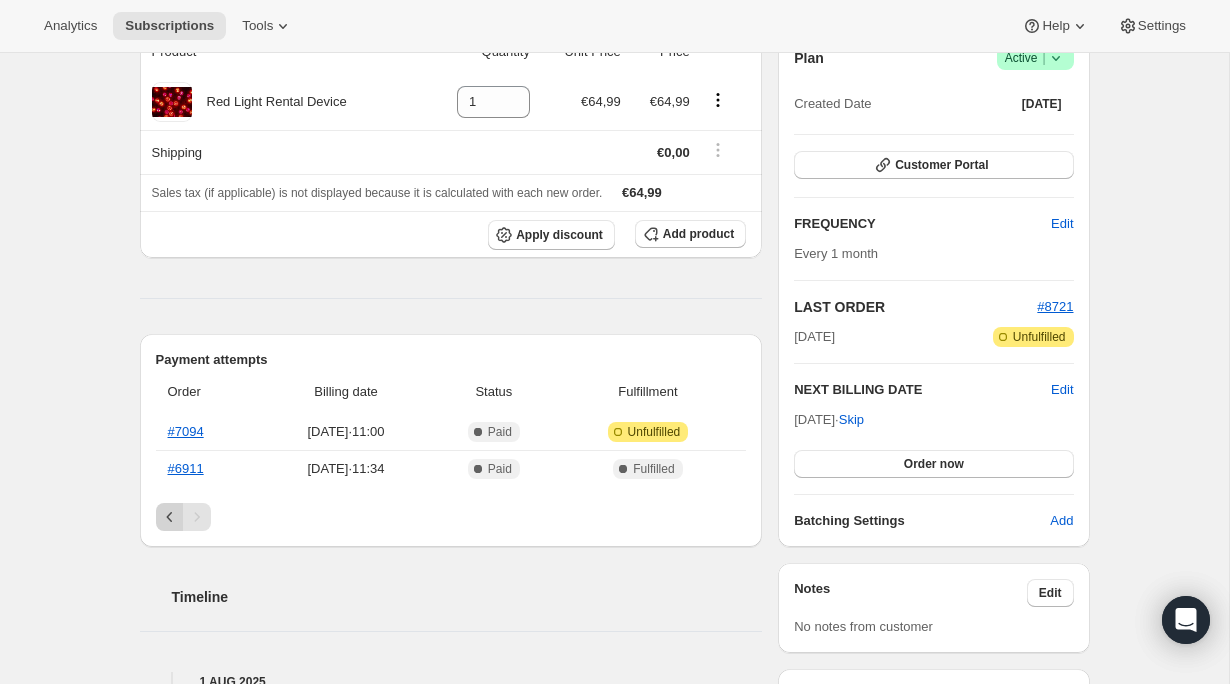 click 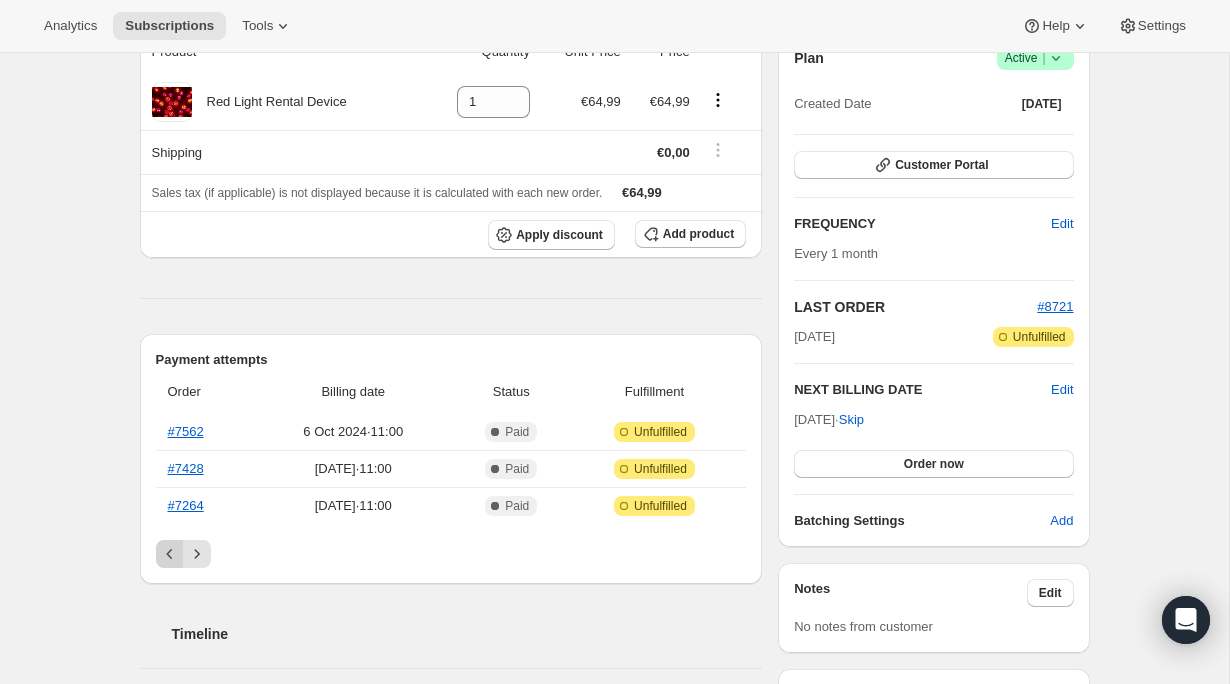 click 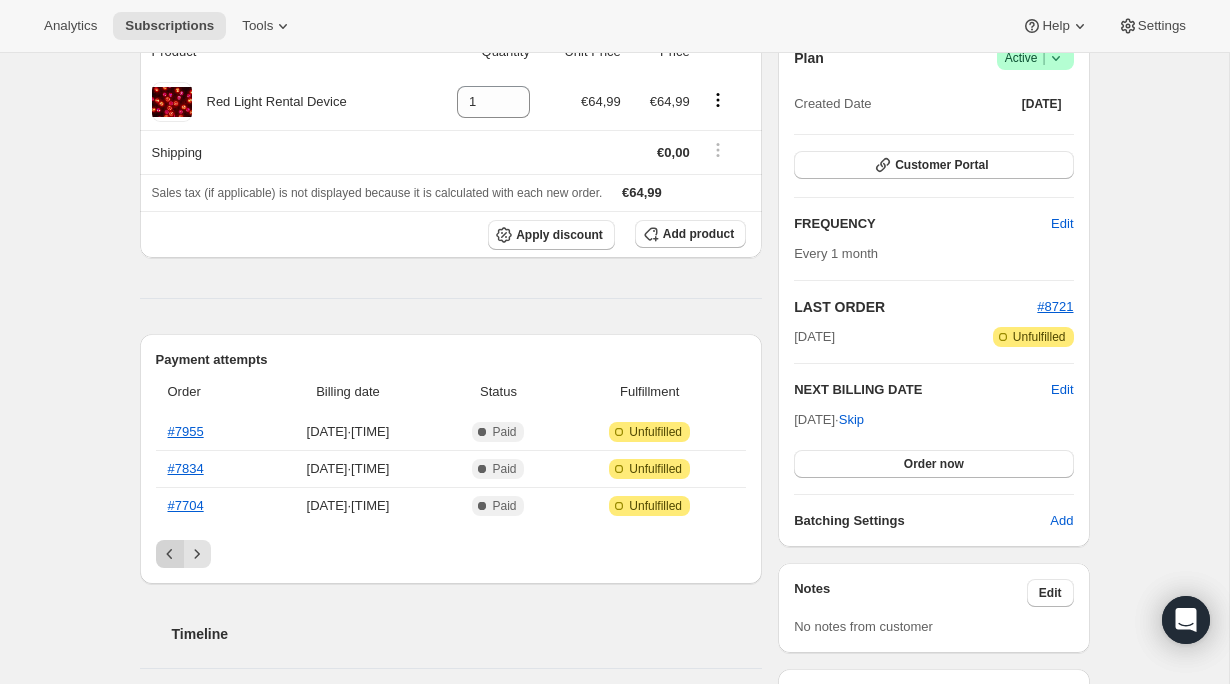 click 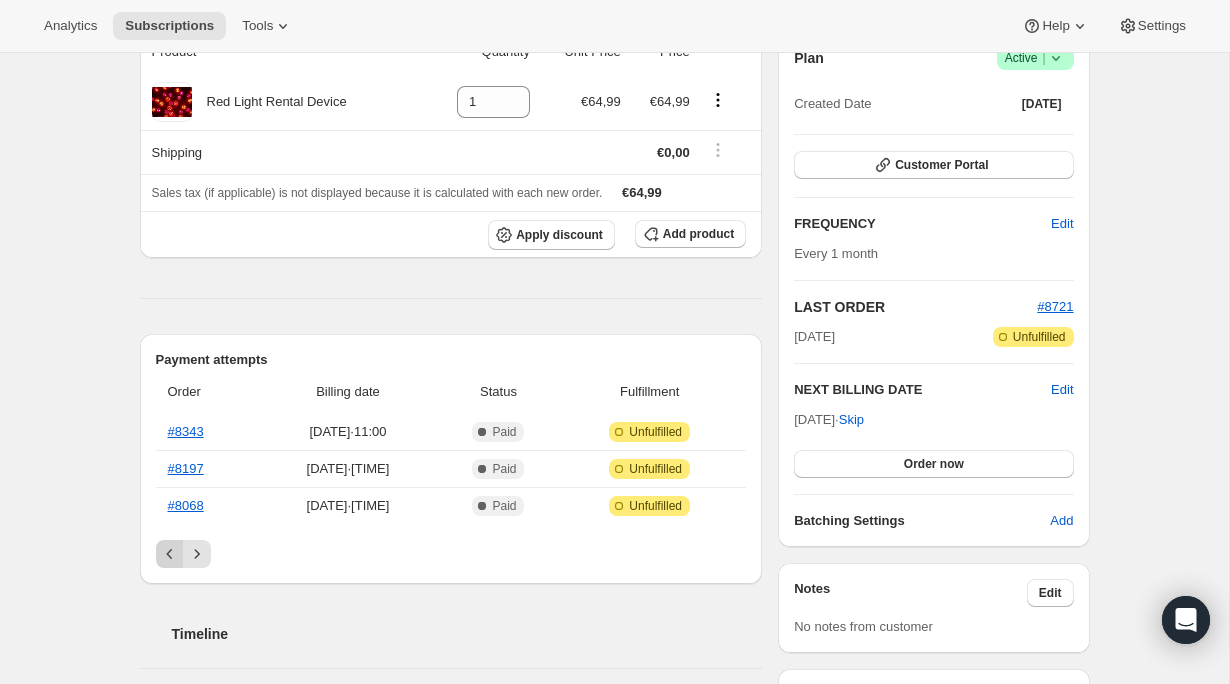 click 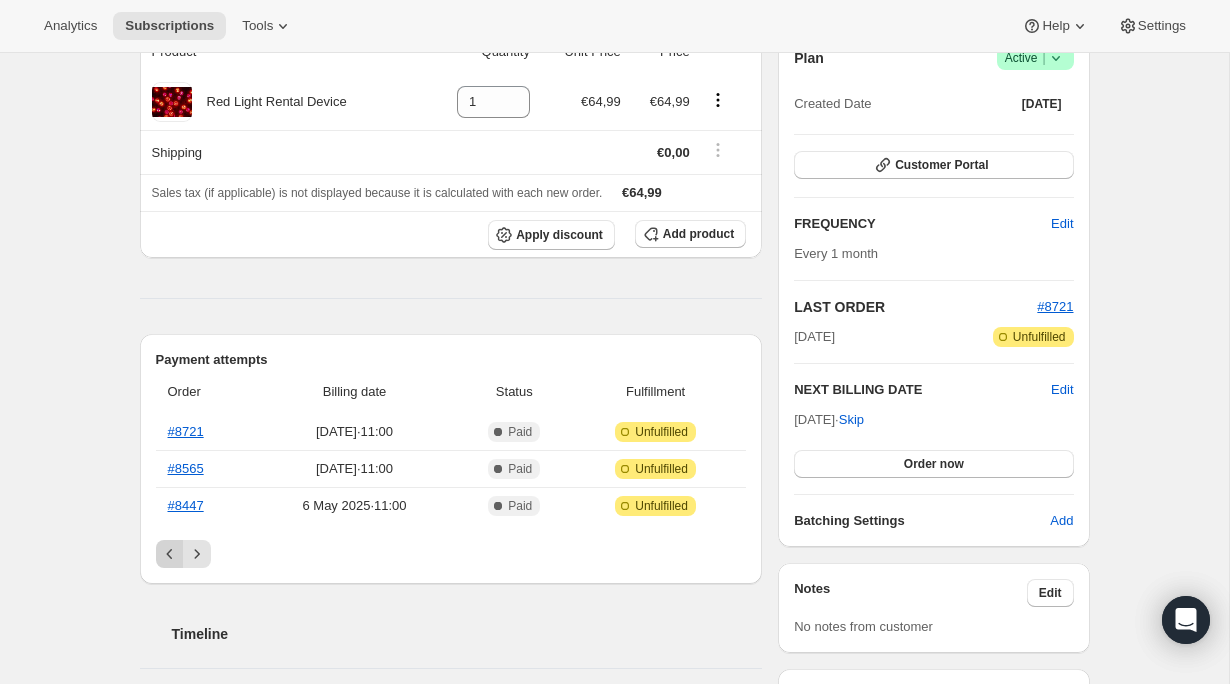 click at bounding box center [170, 554] 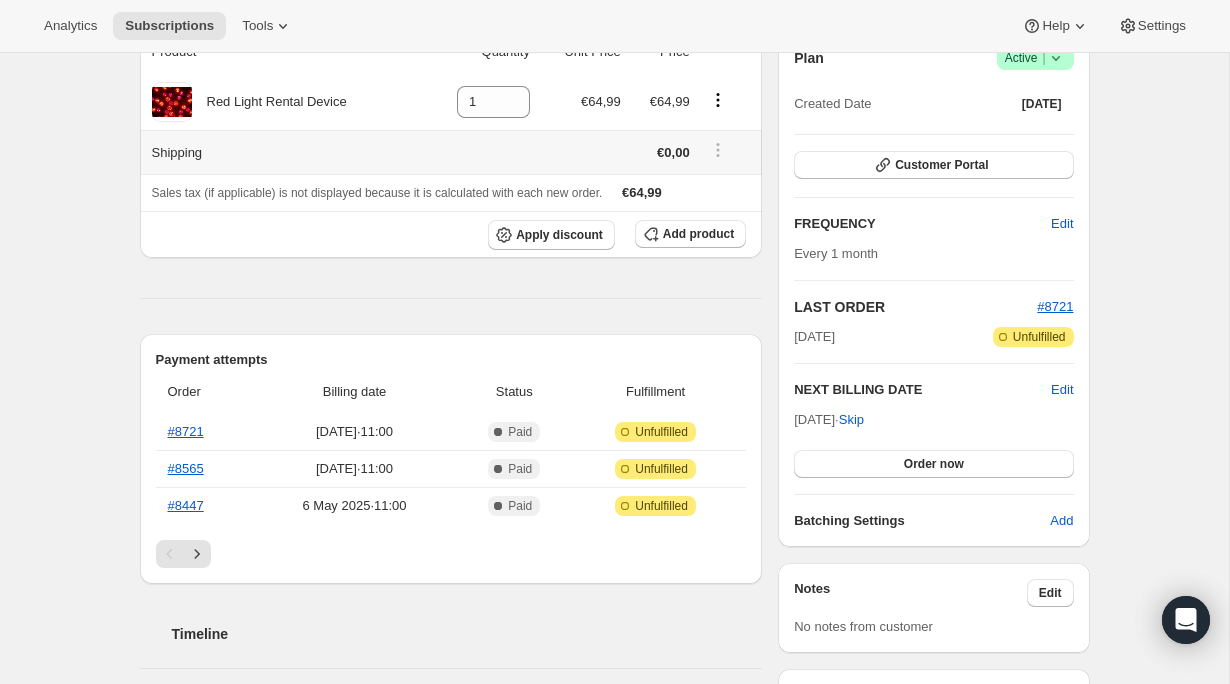 scroll, scrollTop: 0, scrollLeft: 0, axis: both 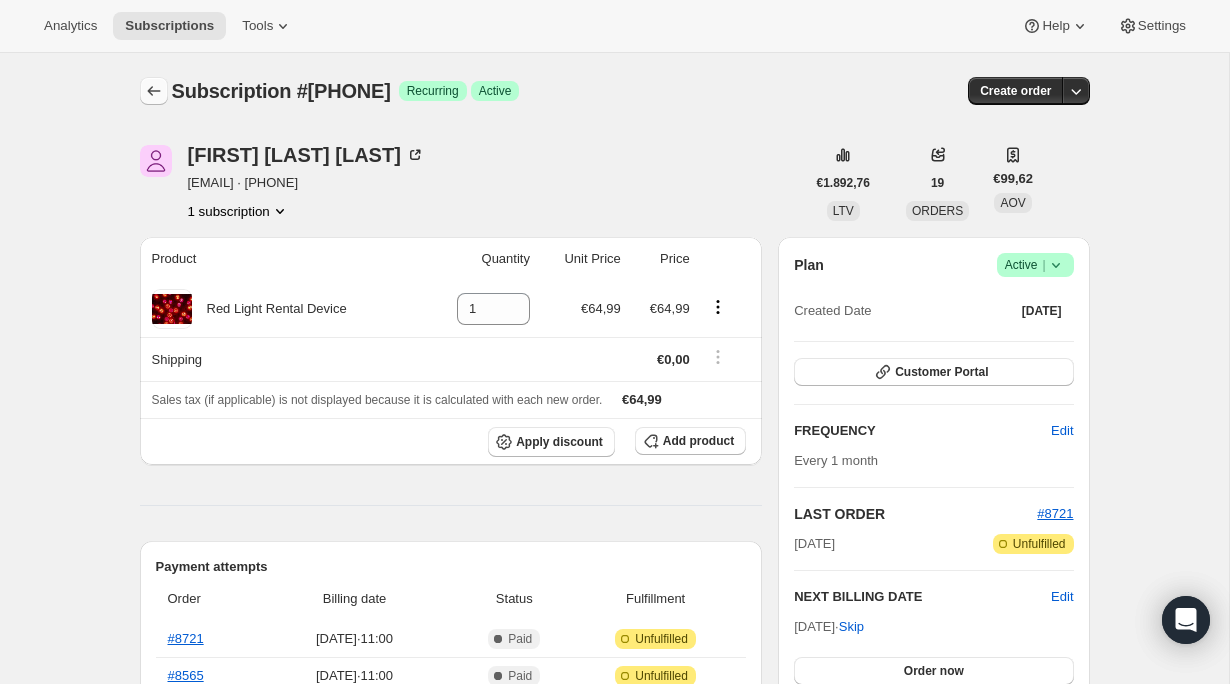 click 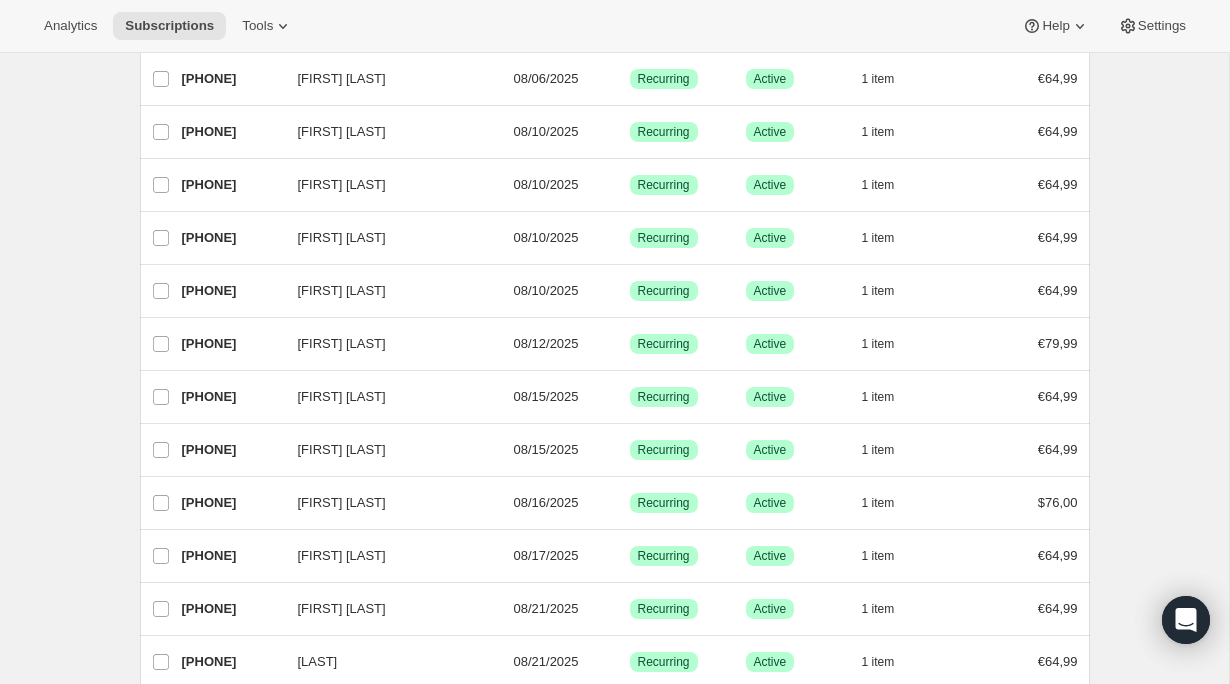 scroll, scrollTop: 0, scrollLeft: 0, axis: both 